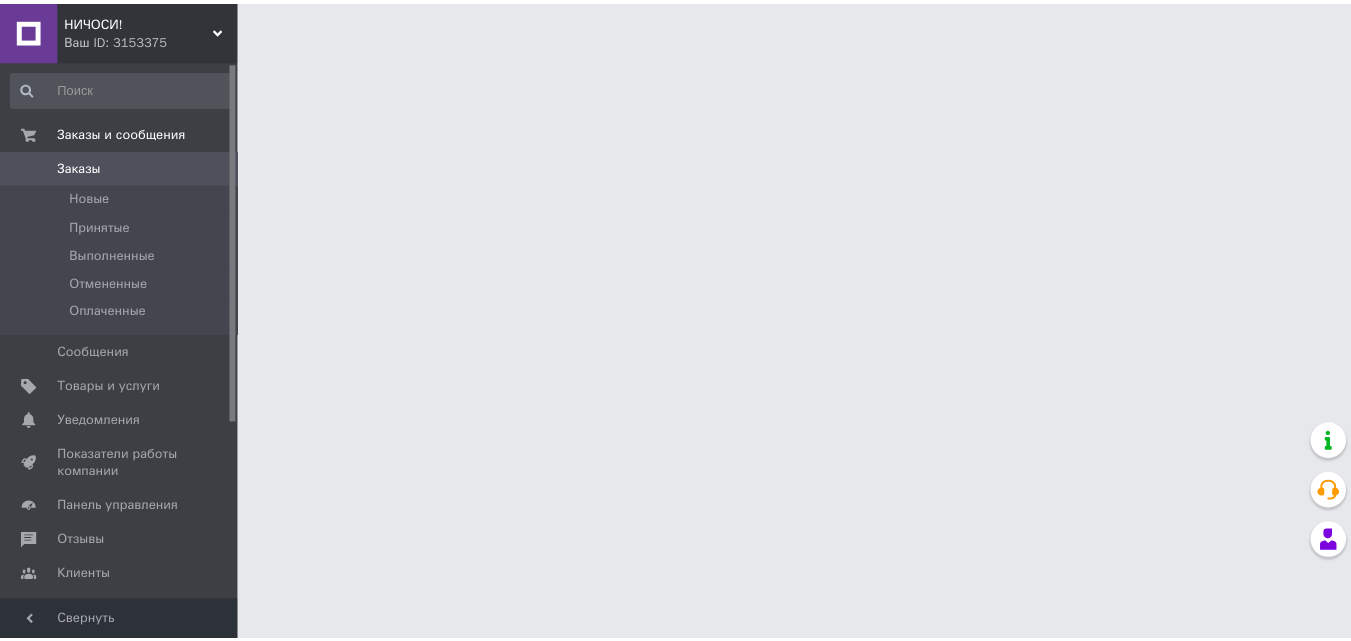 scroll, scrollTop: 0, scrollLeft: 0, axis: both 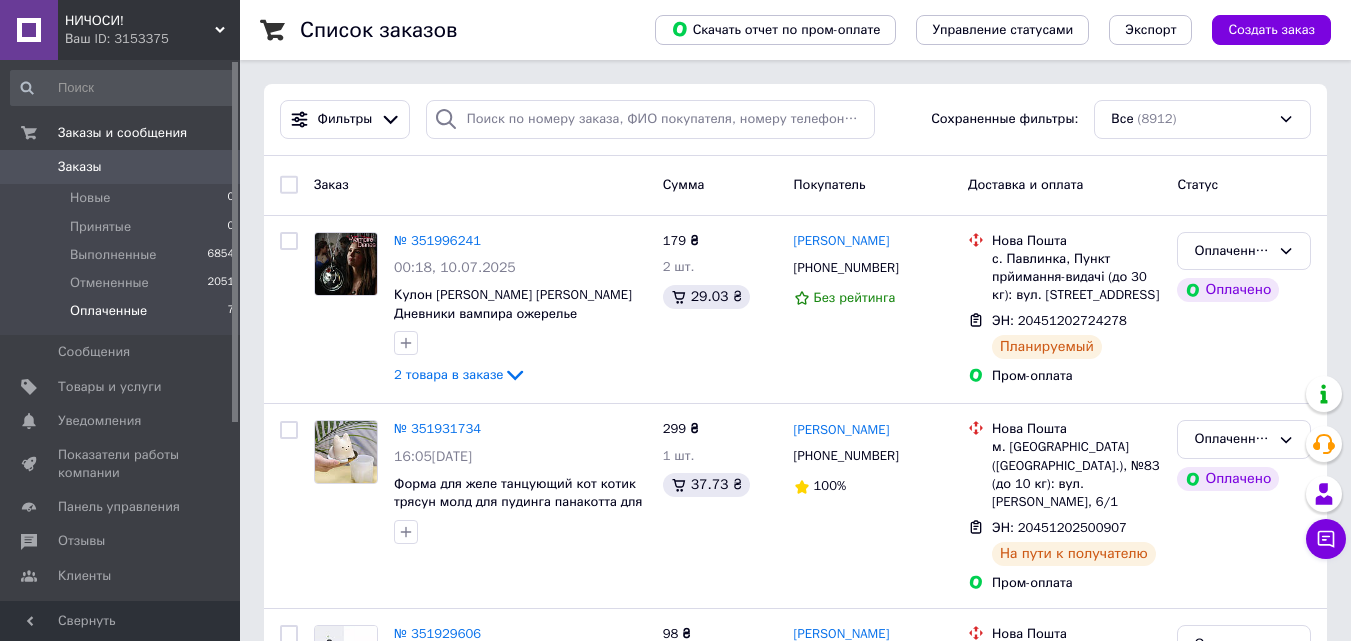 click on "Оплаченные" at bounding box center (108, 311) 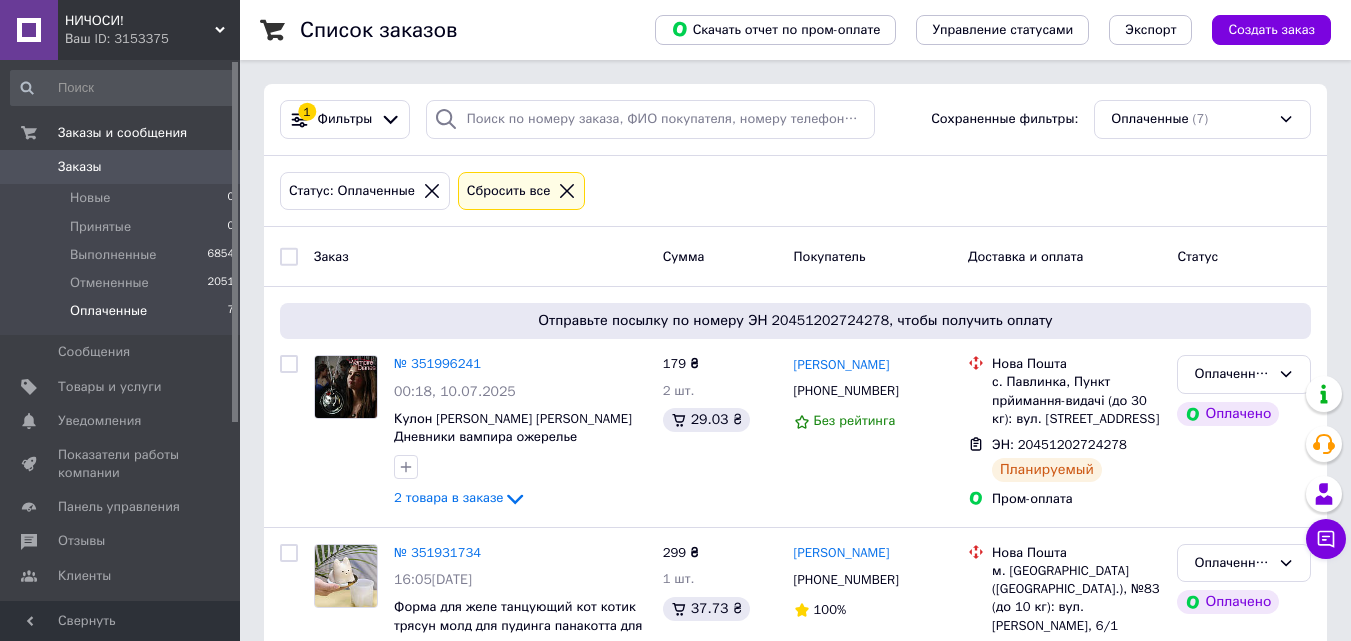 click on "Оплаченные" at bounding box center (108, 311) 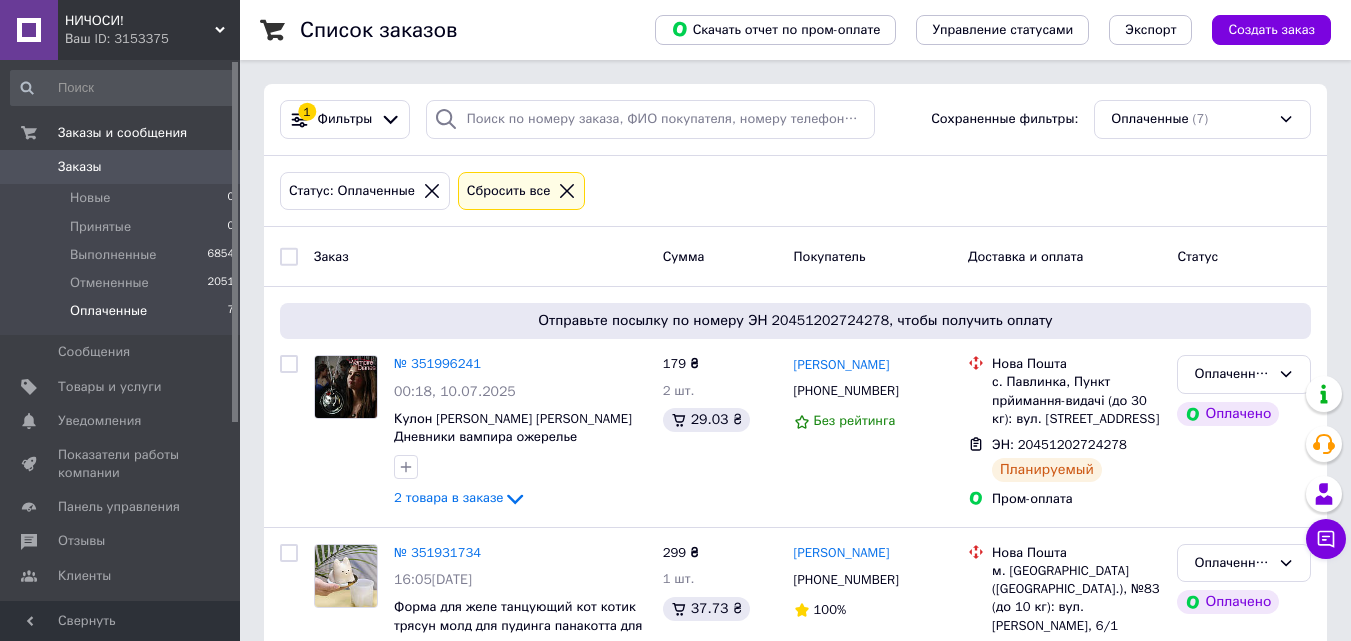 click on "Оплаченные" at bounding box center (108, 311) 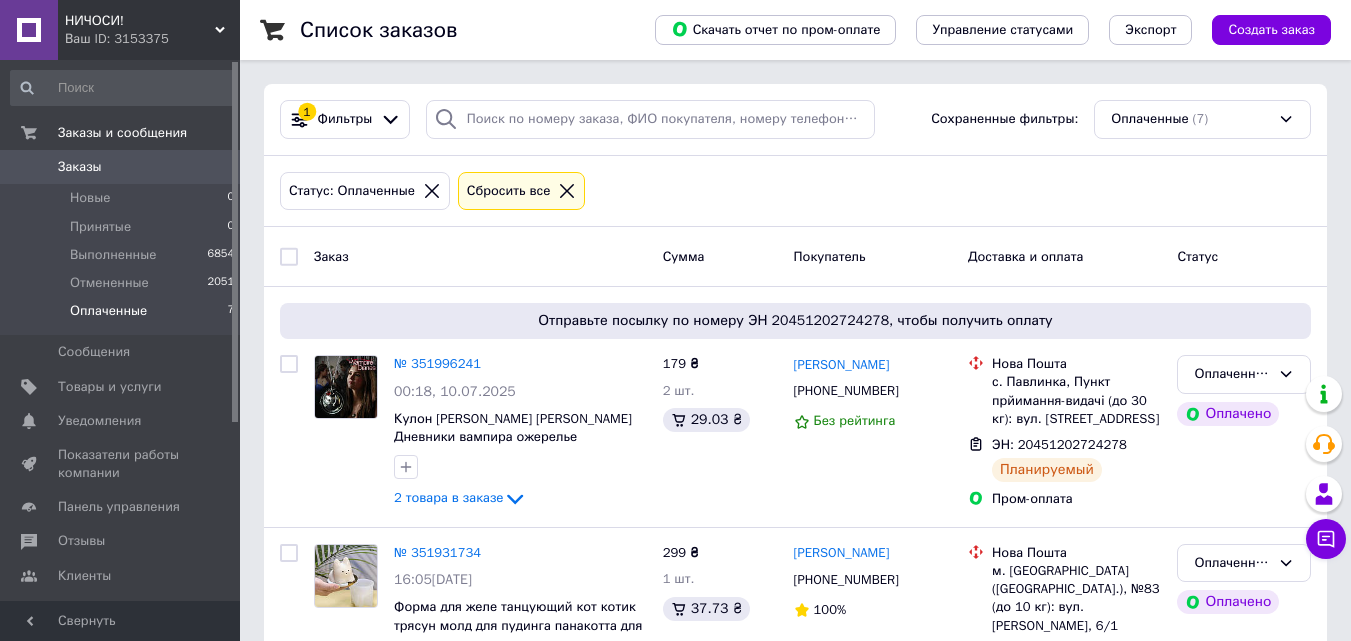 click on "Оплаченные" at bounding box center [108, 311] 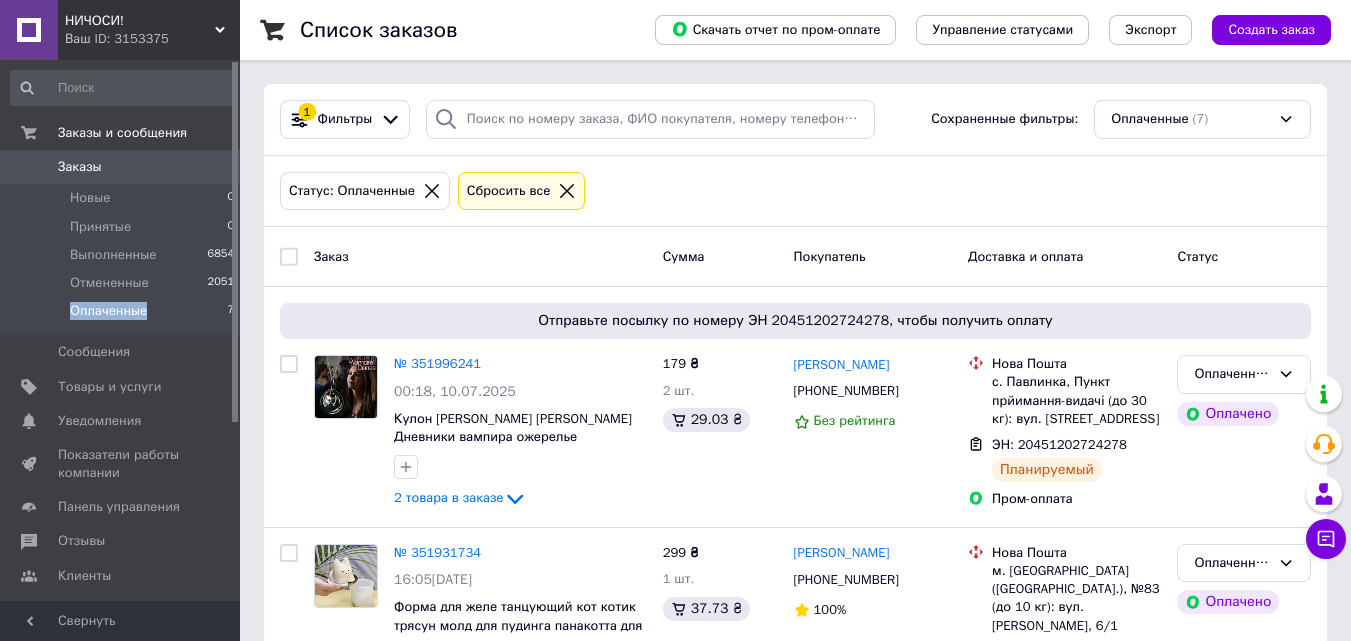 click on "Оплаченные" at bounding box center (108, 311) 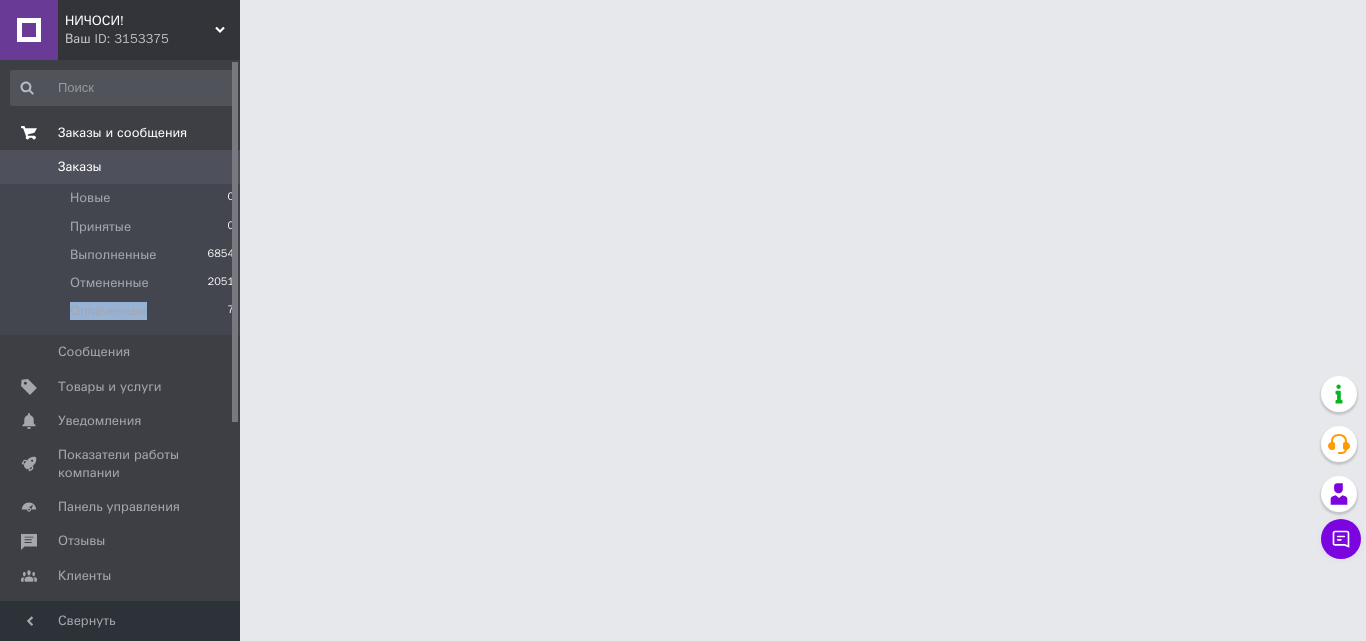 click on "Заказы и сообщения" at bounding box center (122, 133) 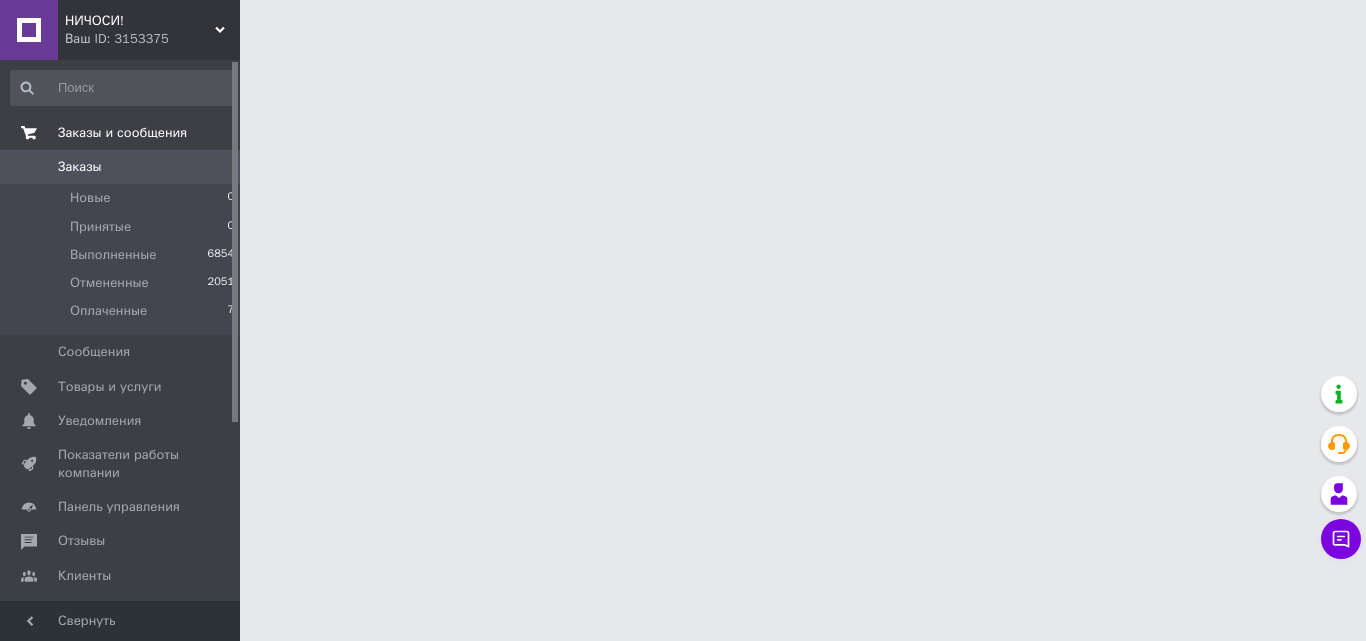 click on "Заказы и сообщения" at bounding box center (122, 133) 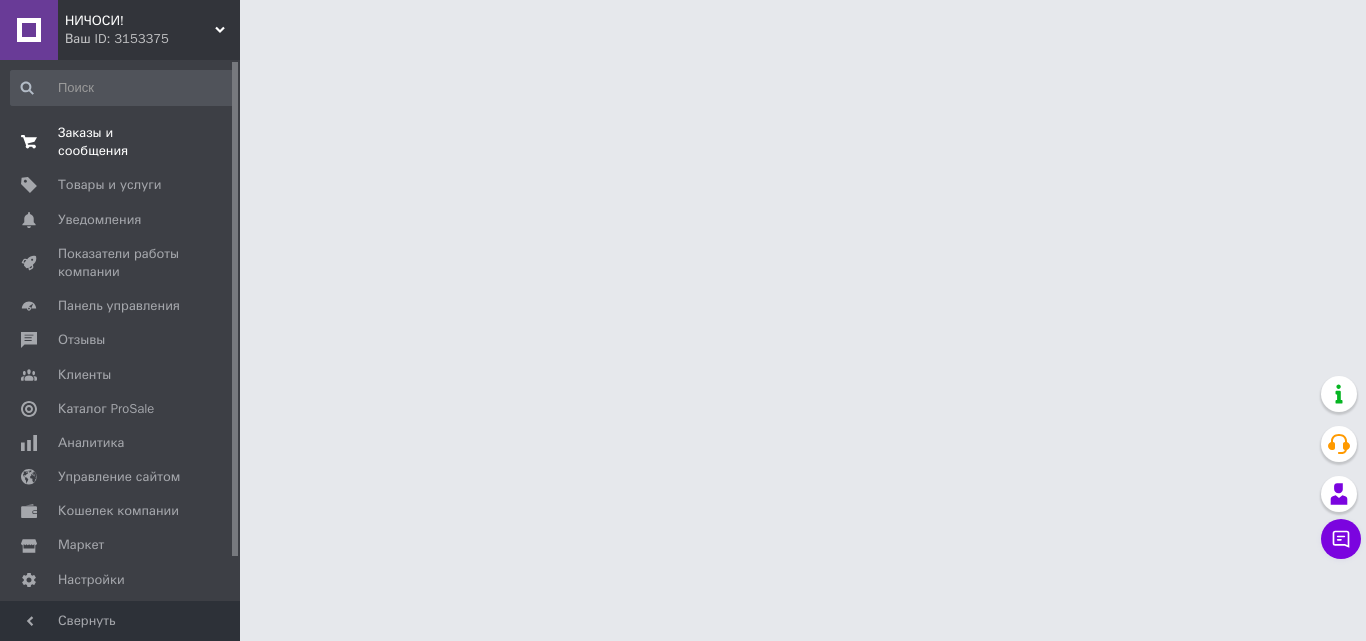 click on "Заказы и сообщения" at bounding box center (121, 142) 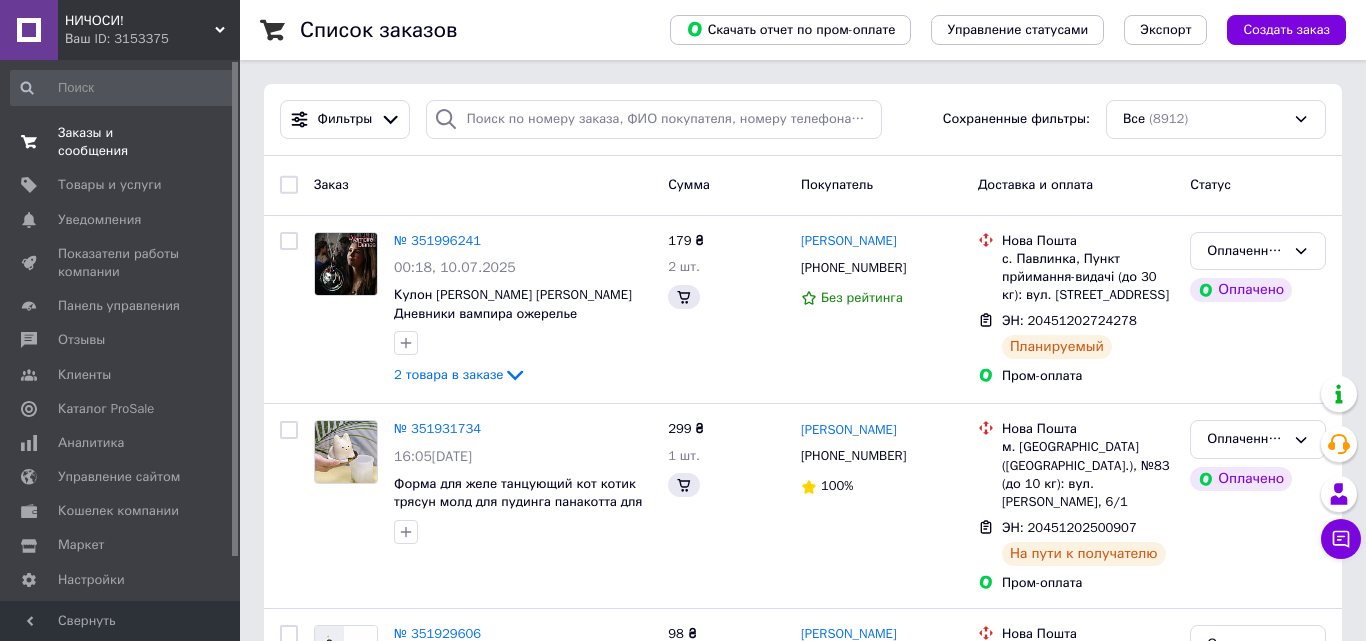 click on "Заказы и сообщения" at bounding box center (121, 142) 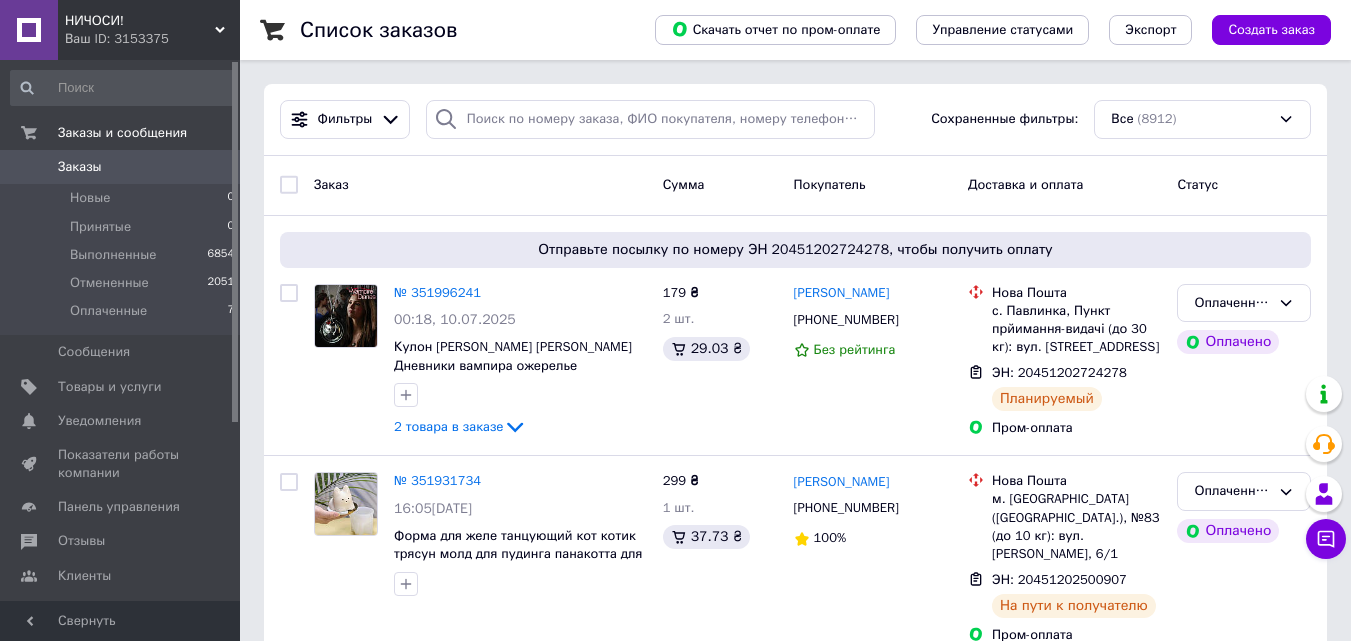 click on "Заказы" at bounding box center [80, 167] 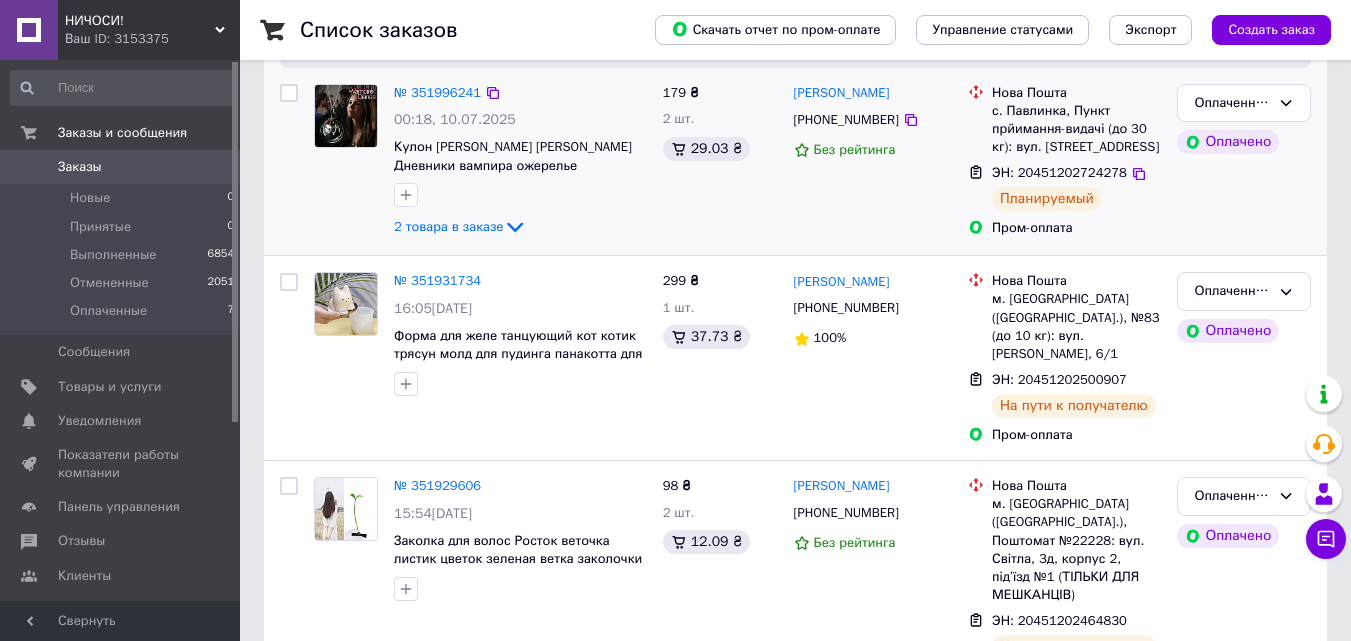 scroll, scrollTop: 0, scrollLeft: 0, axis: both 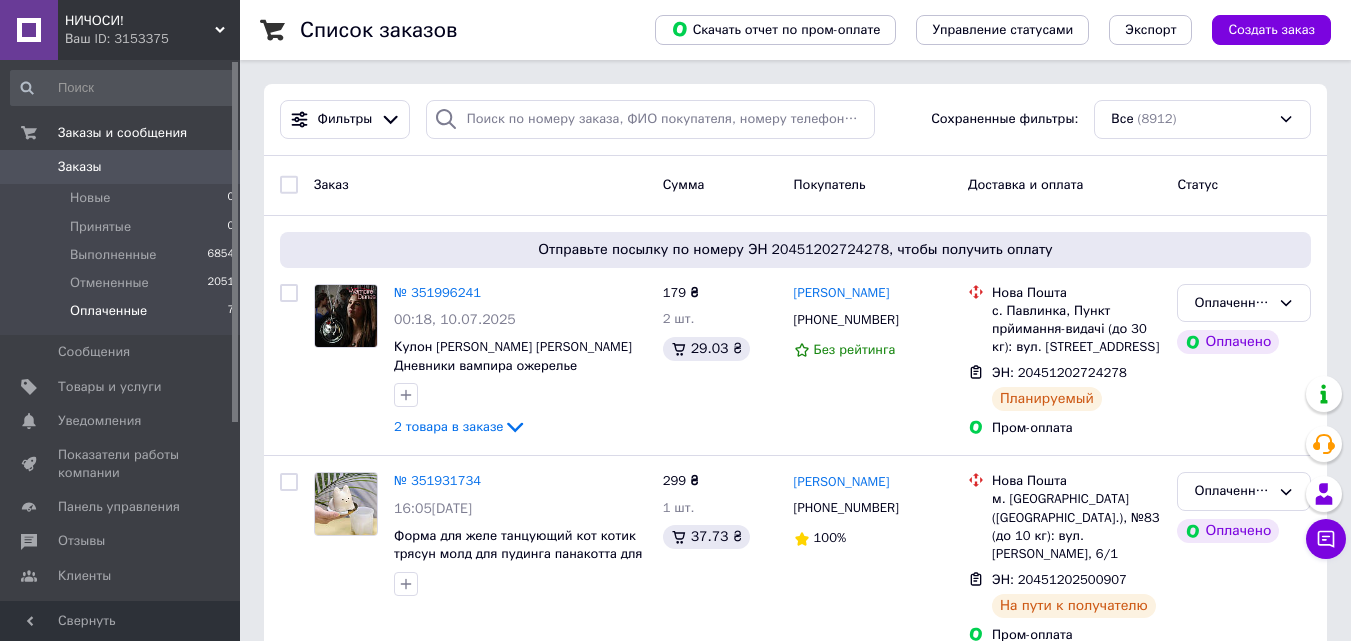 click on "Оплаченные" at bounding box center [108, 311] 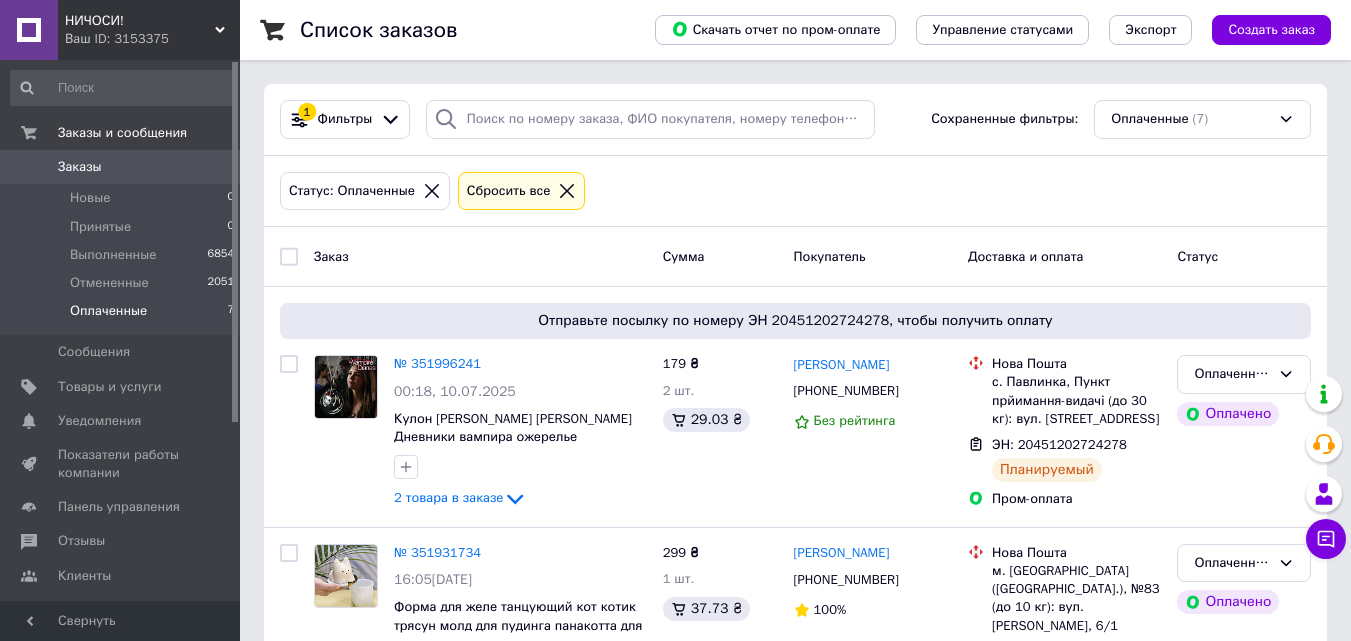 click on "Оплаченные" at bounding box center (108, 311) 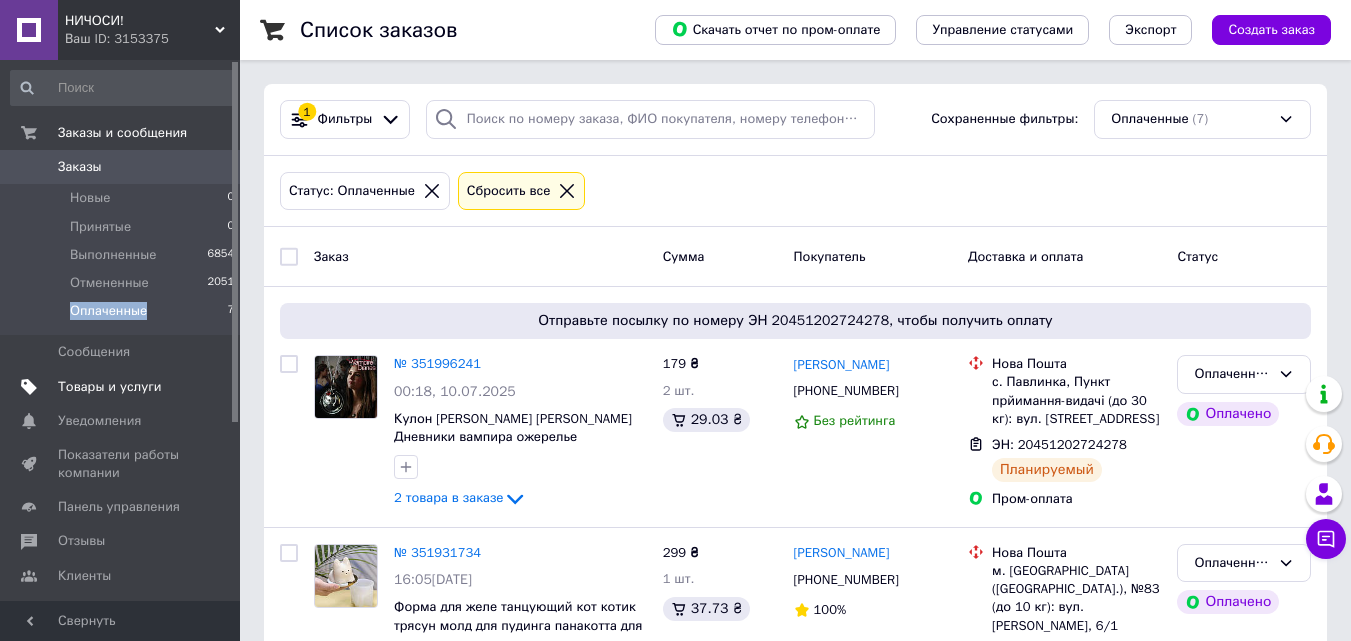 click on "Товары и услуги" at bounding box center (110, 387) 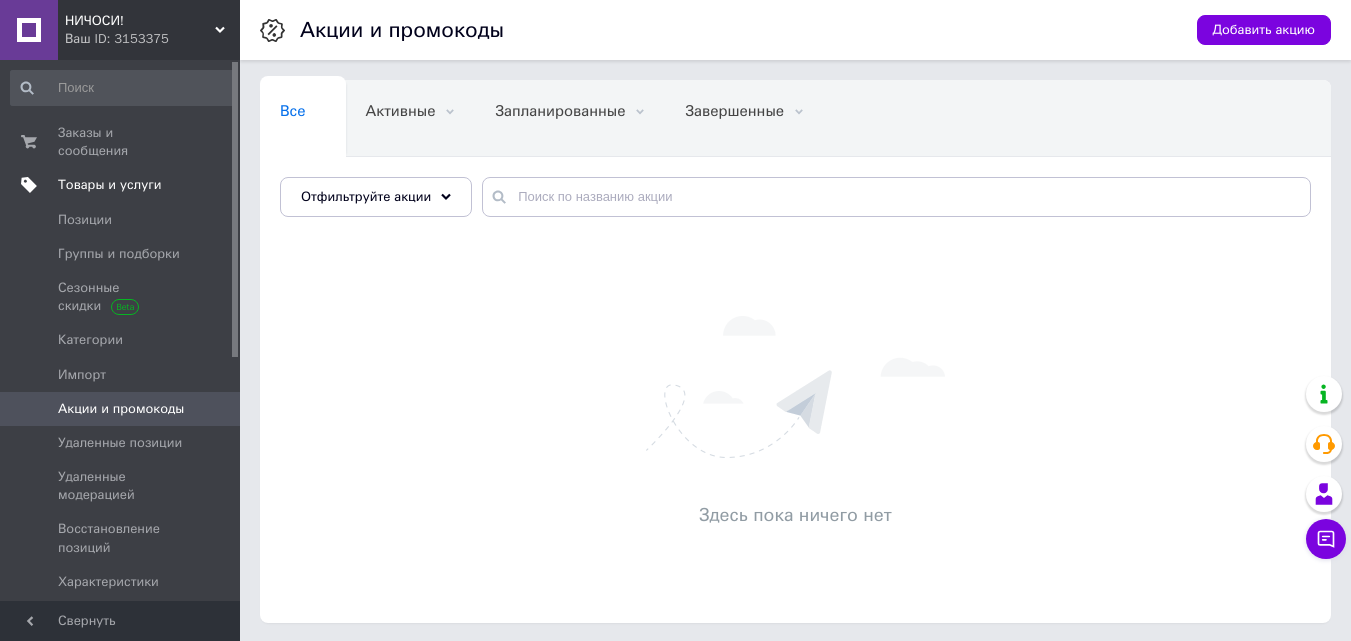 click on "Товары и услуги" at bounding box center [110, 185] 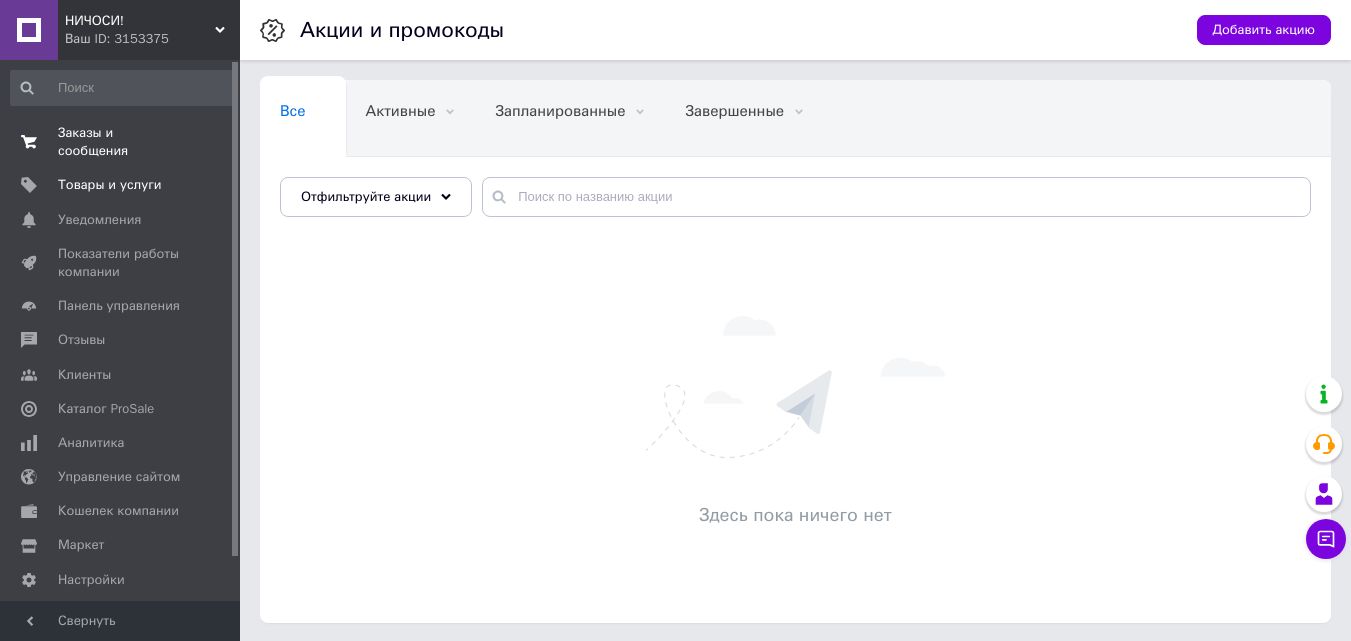 click on "Заказы и сообщения" at bounding box center [121, 142] 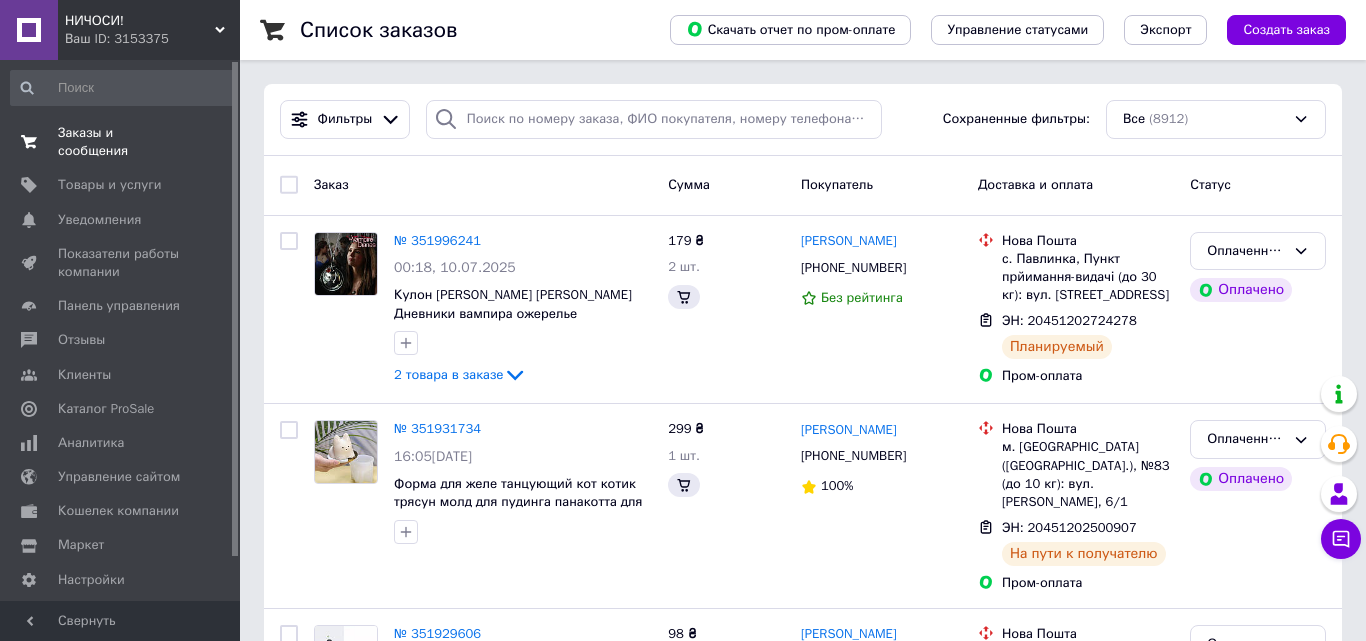 click on "Заказы и сообщения" at bounding box center (121, 142) 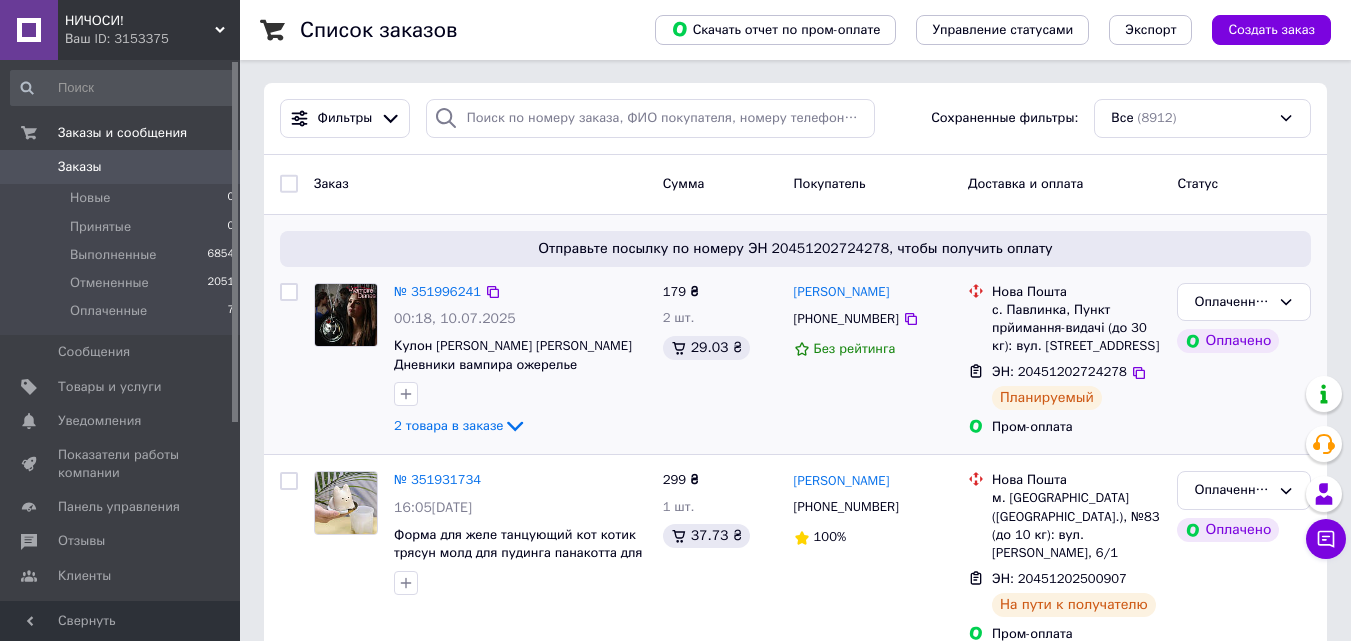 scroll, scrollTop: 0, scrollLeft: 0, axis: both 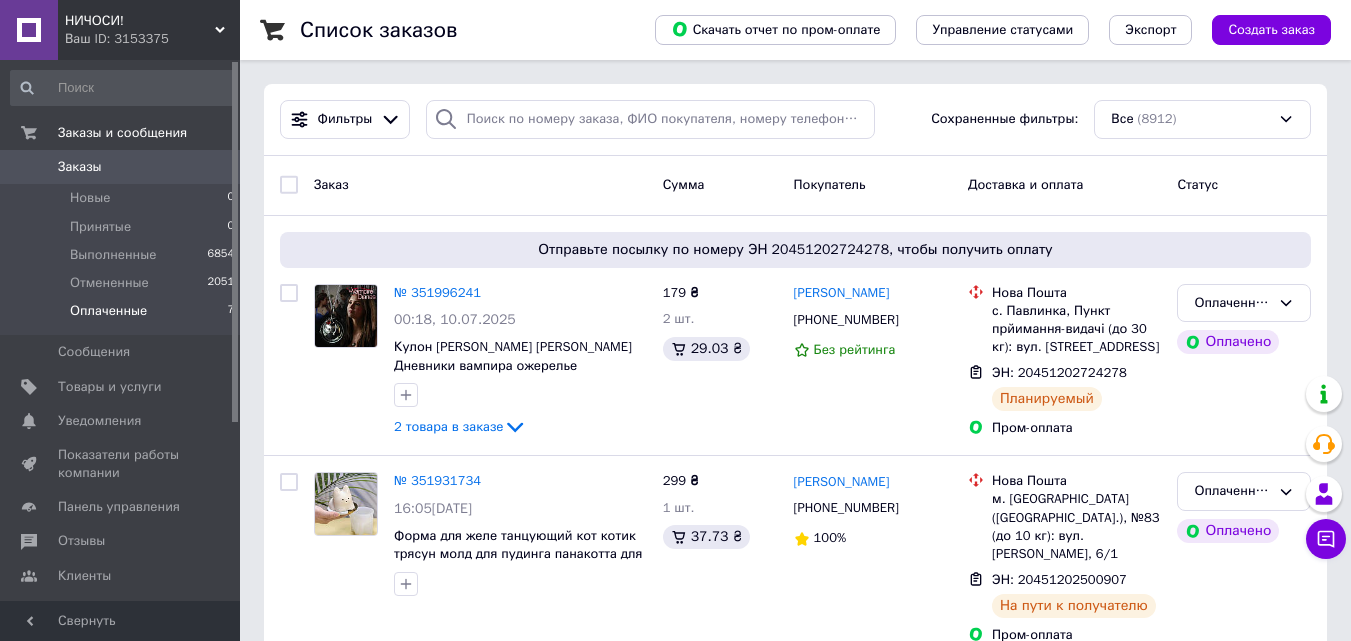 click on "Оплаченные" at bounding box center [108, 311] 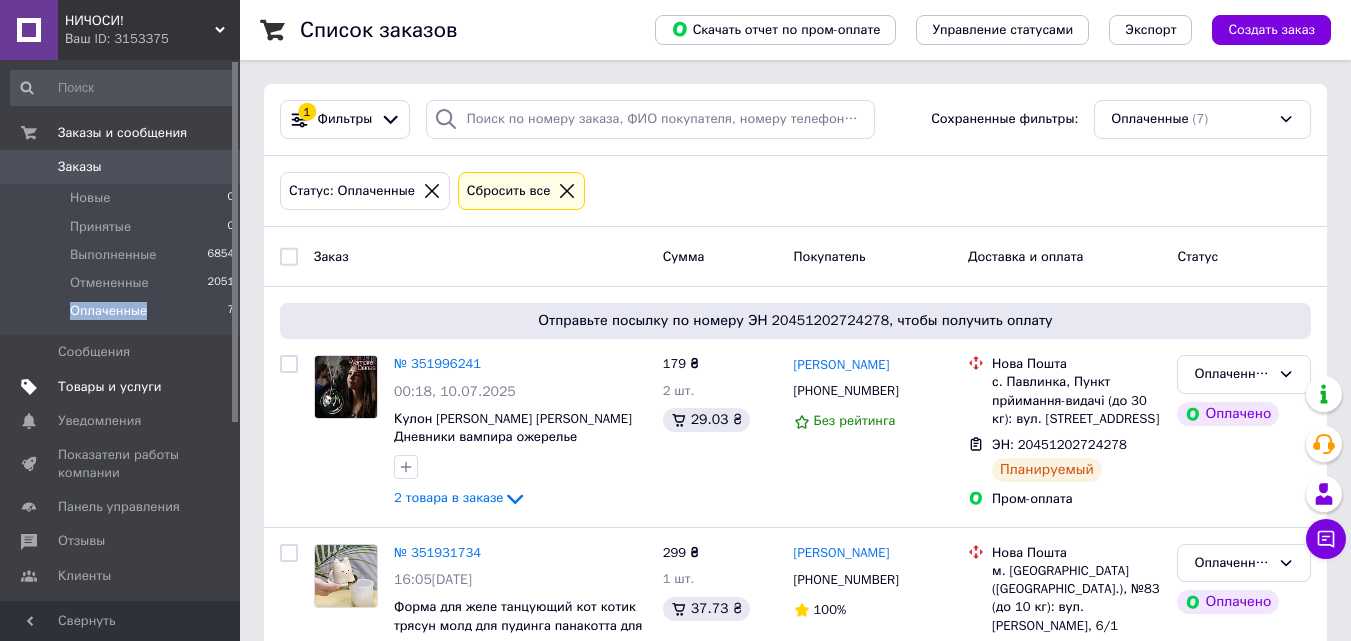 click on "Товары и услуги" at bounding box center [110, 387] 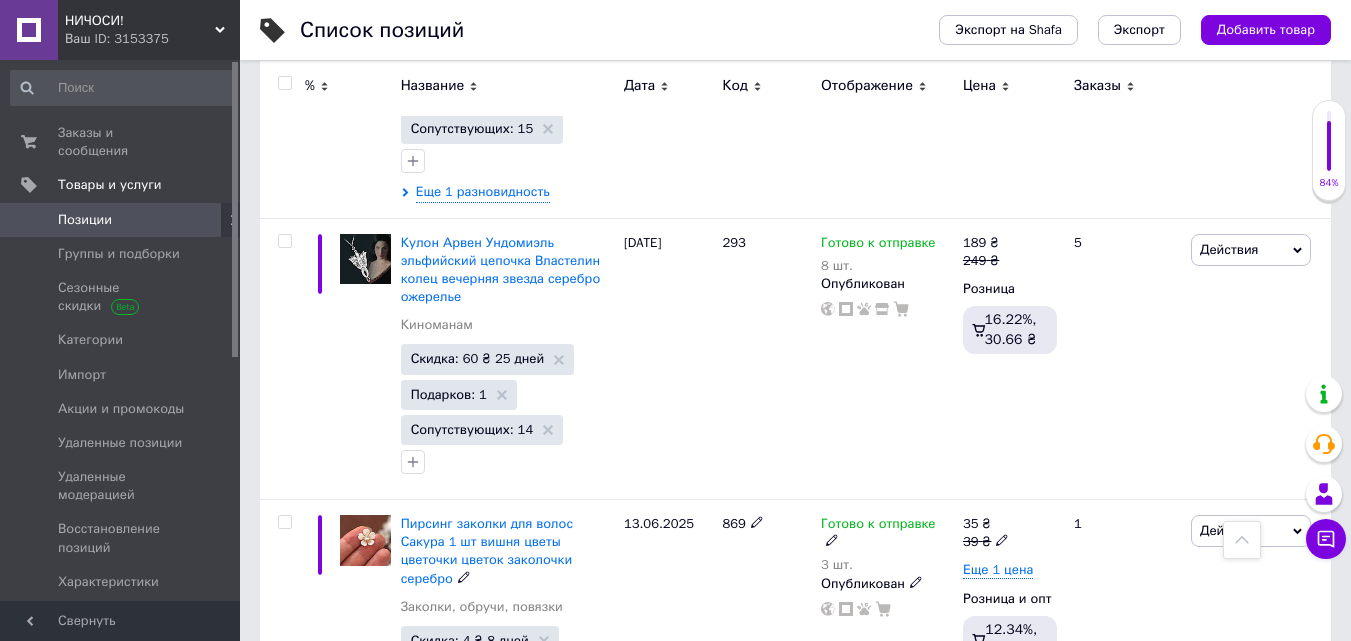 scroll, scrollTop: 3400, scrollLeft: 0, axis: vertical 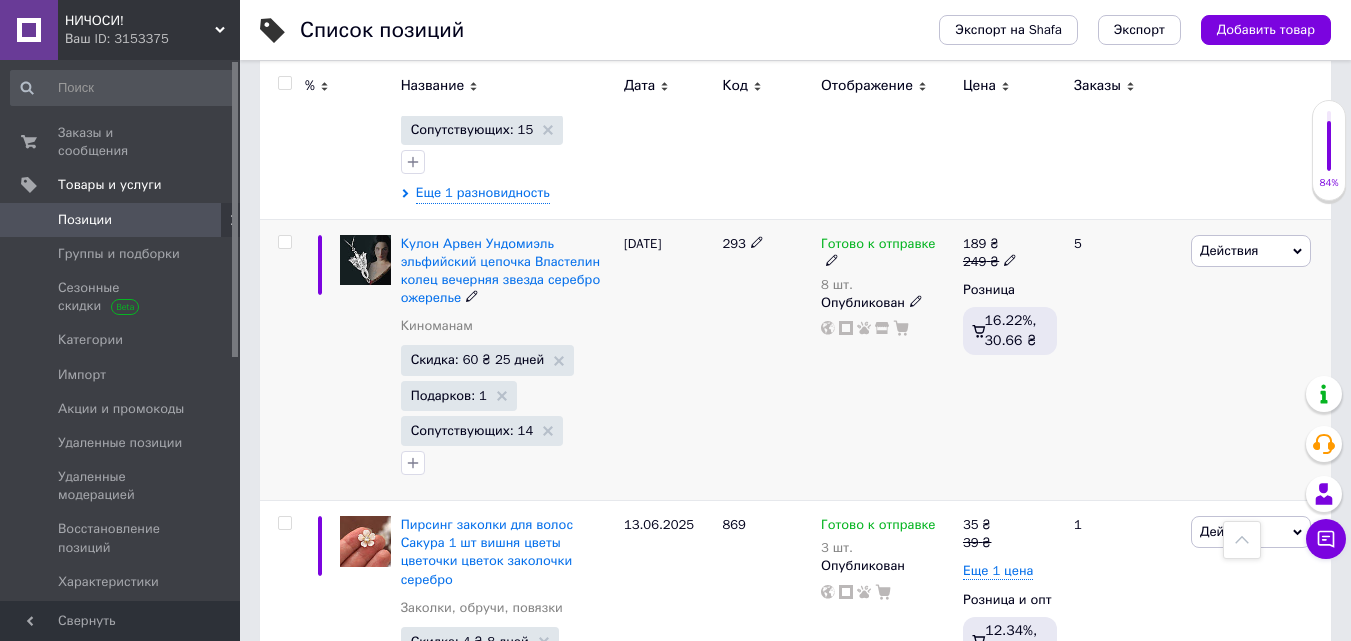 click on "Действия" at bounding box center [1229, 250] 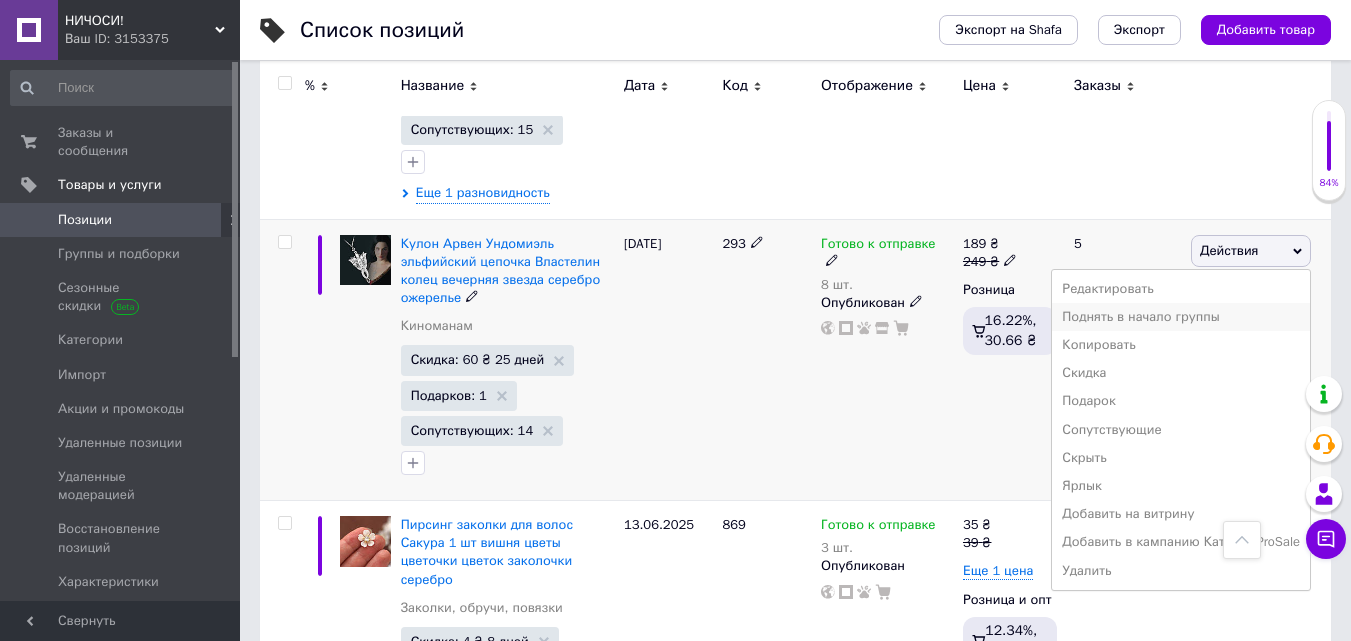 click on "Поднять в начало группы" at bounding box center [1181, 317] 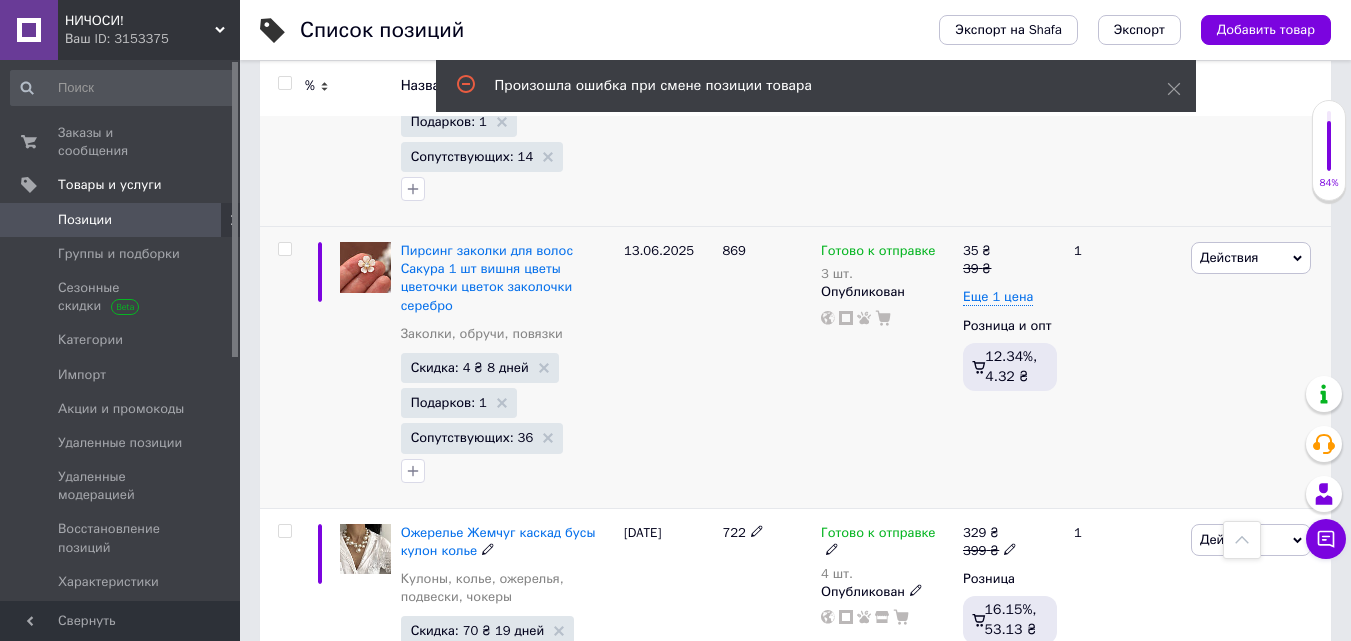 scroll, scrollTop: 3400, scrollLeft: 0, axis: vertical 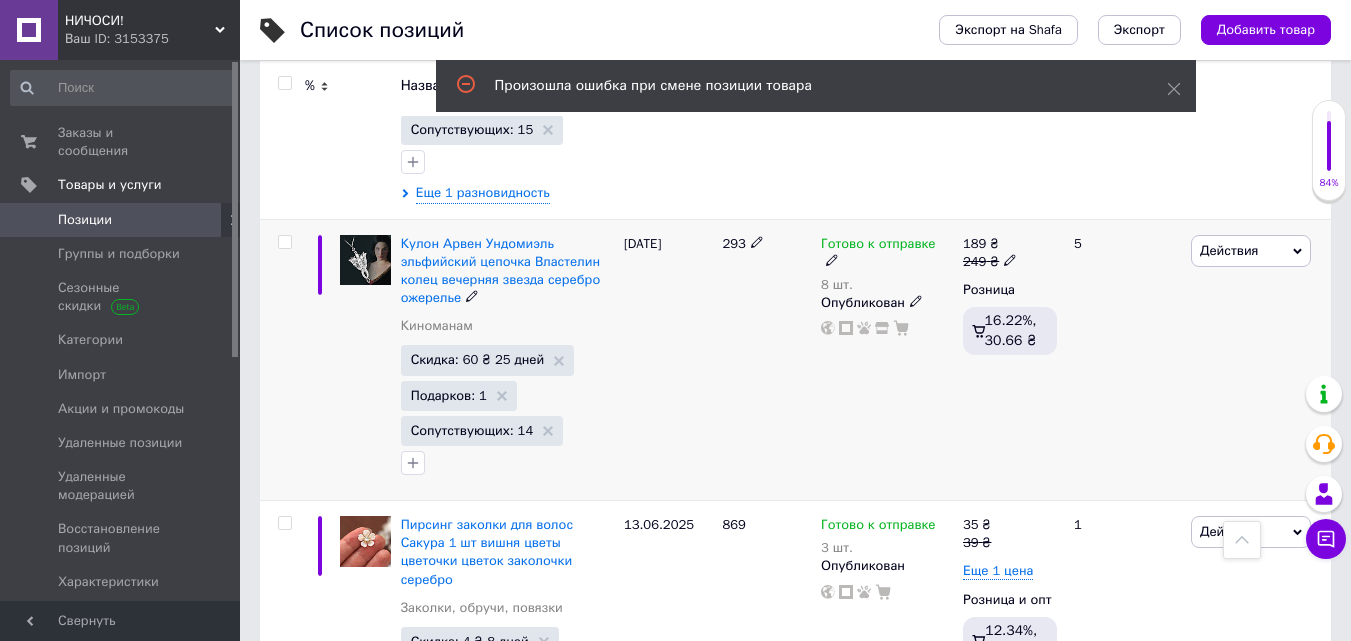 click on "Действия" at bounding box center [1229, 250] 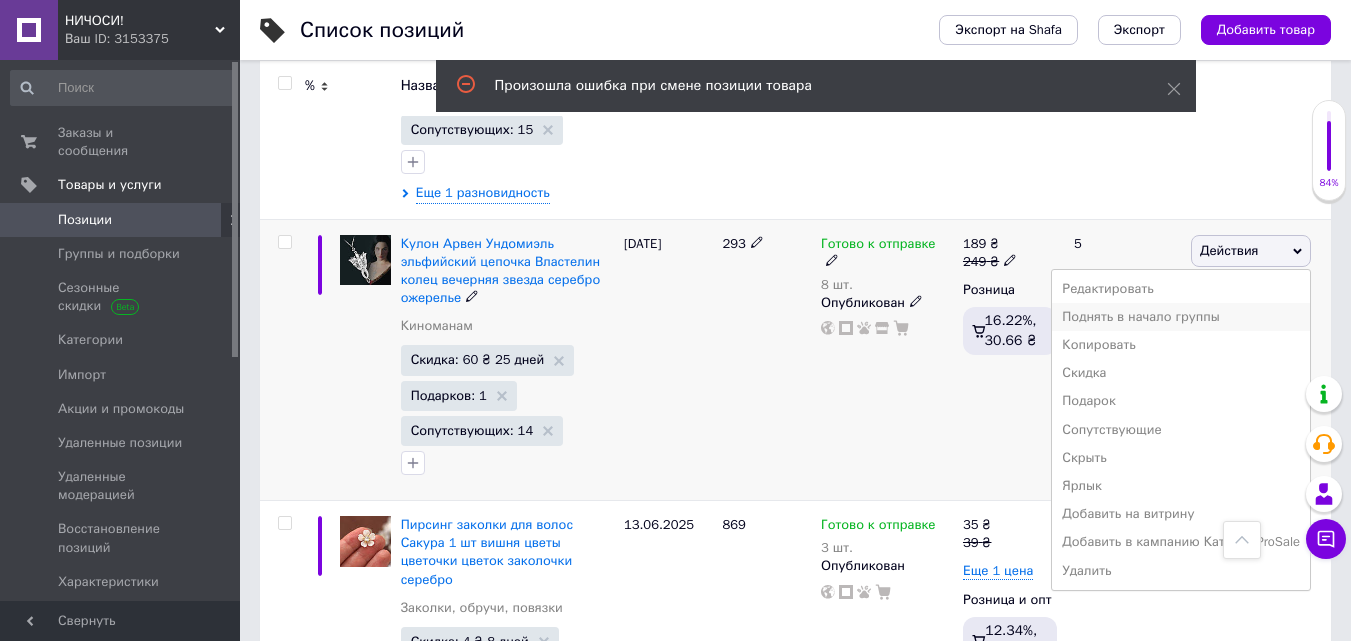 click on "Поднять в начало группы" at bounding box center [1181, 317] 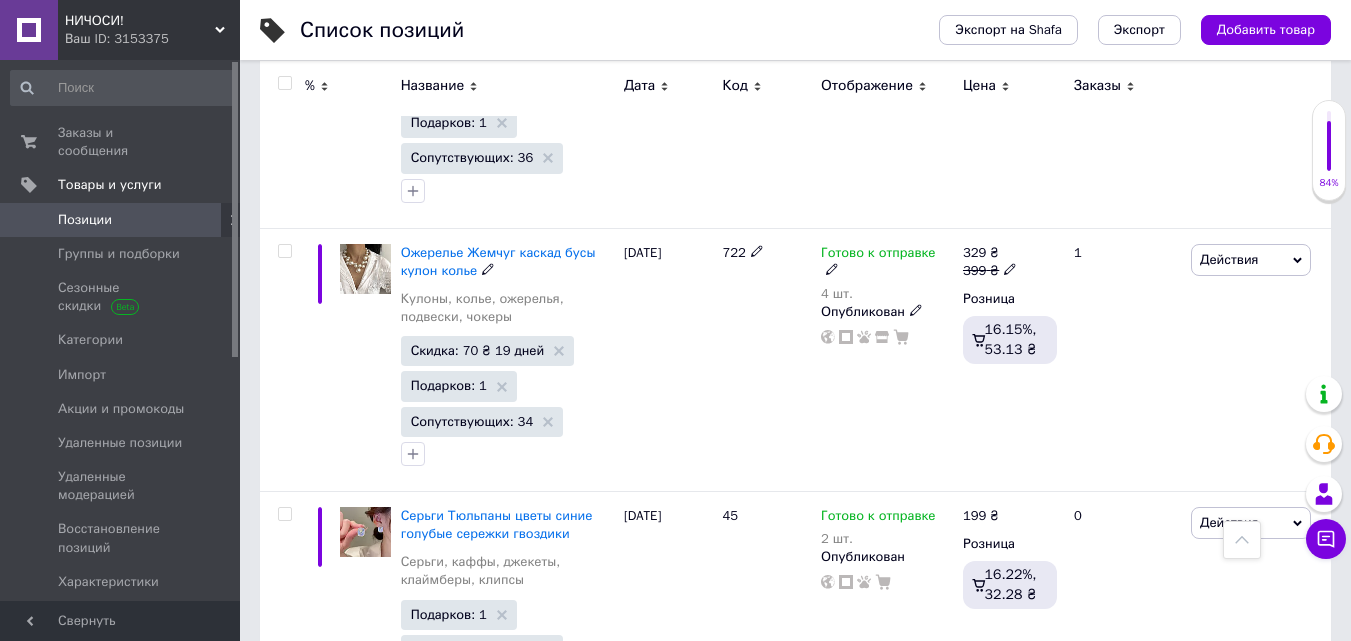 scroll, scrollTop: 4000, scrollLeft: 0, axis: vertical 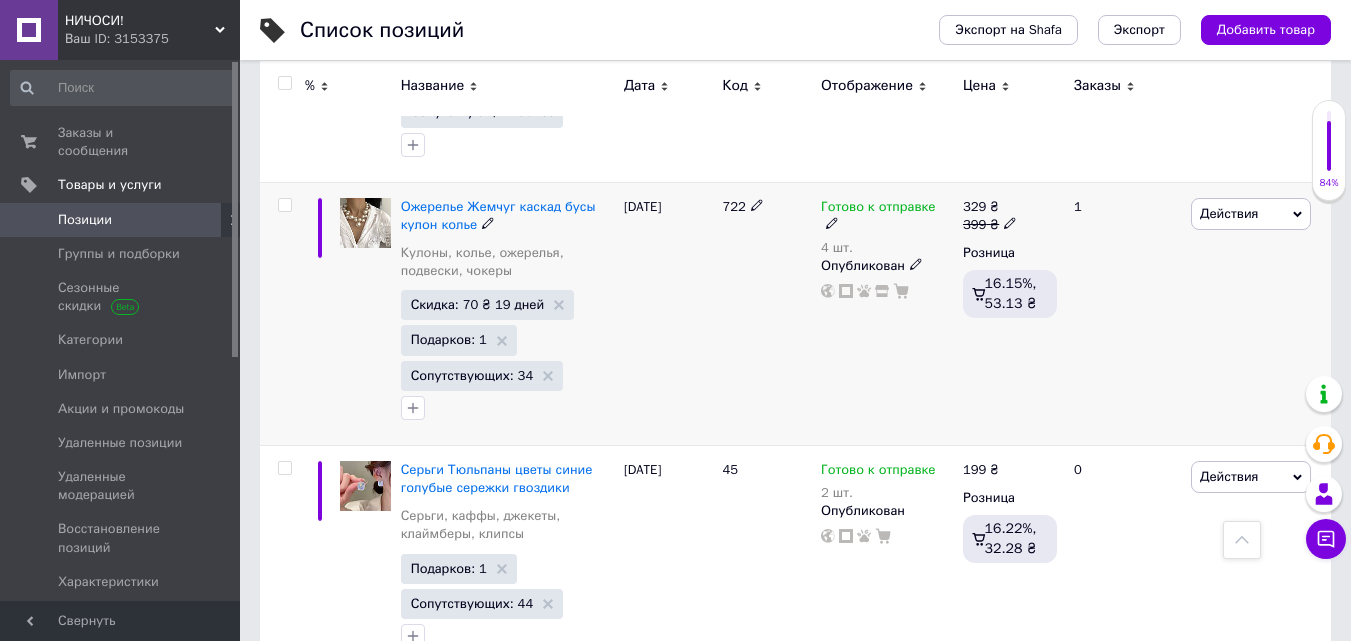 click on "Действия" at bounding box center (1229, 213) 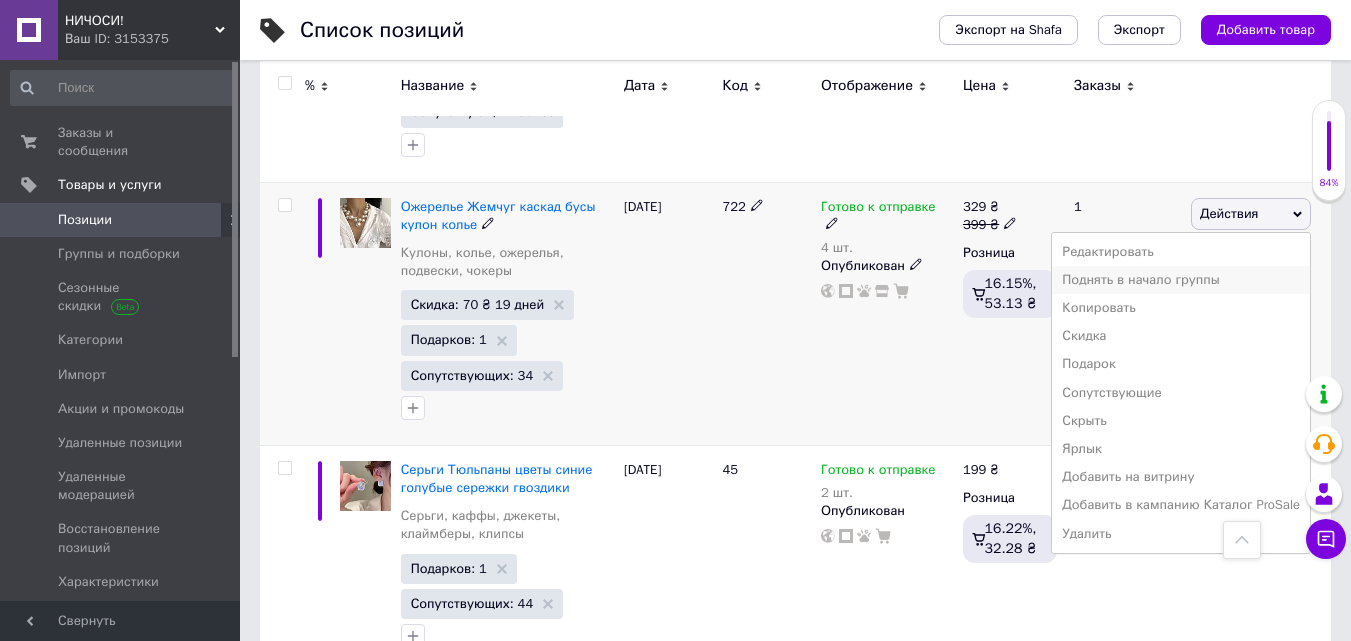 click on "Поднять в начало группы" at bounding box center [1181, 280] 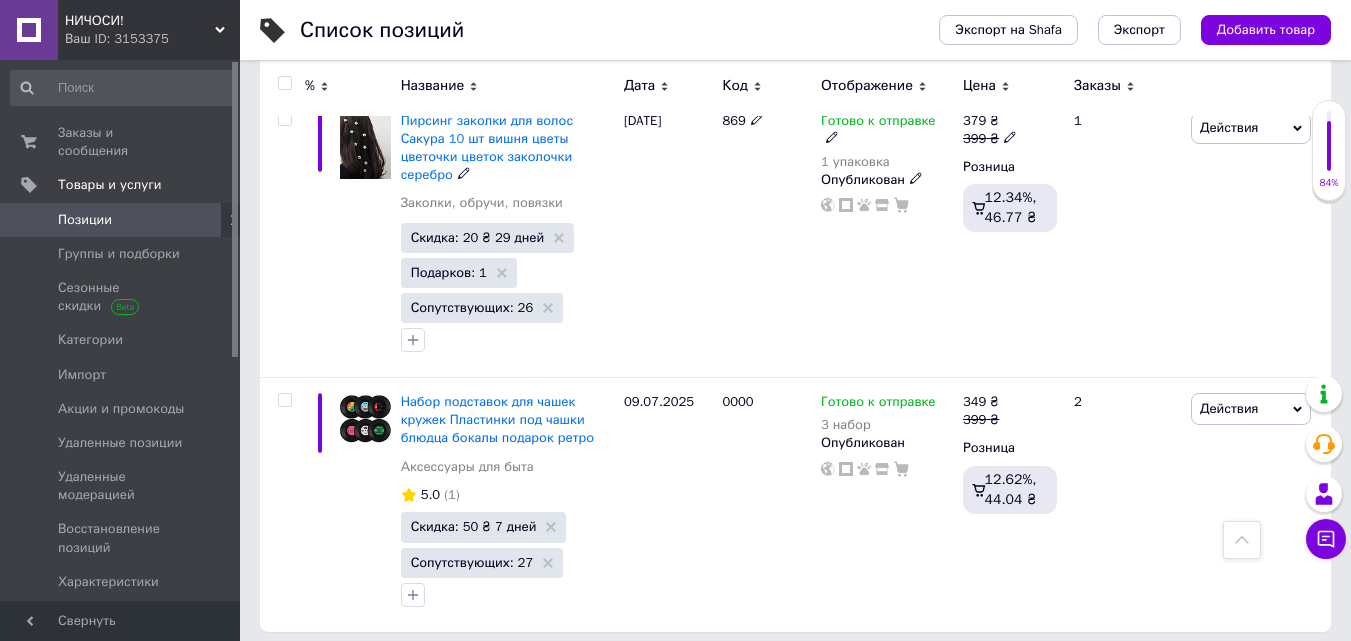 scroll, scrollTop: 5072, scrollLeft: 0, axis: vertical 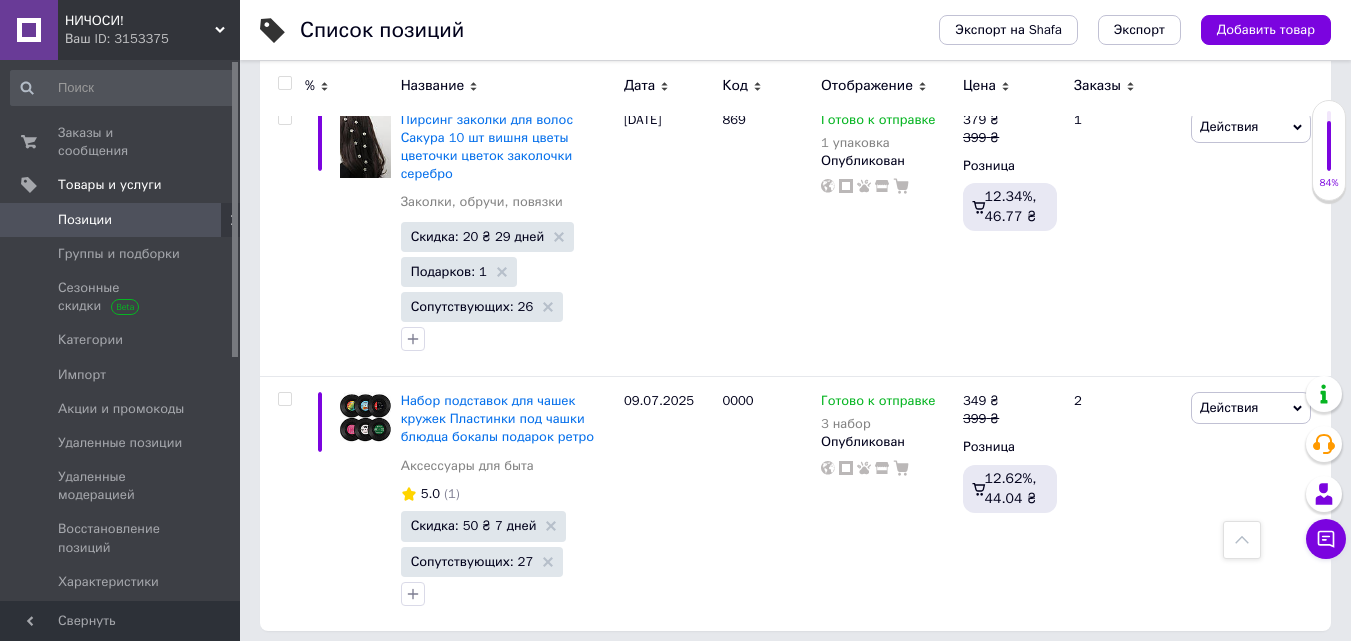 click on "2" at bounding box center [327, 672] 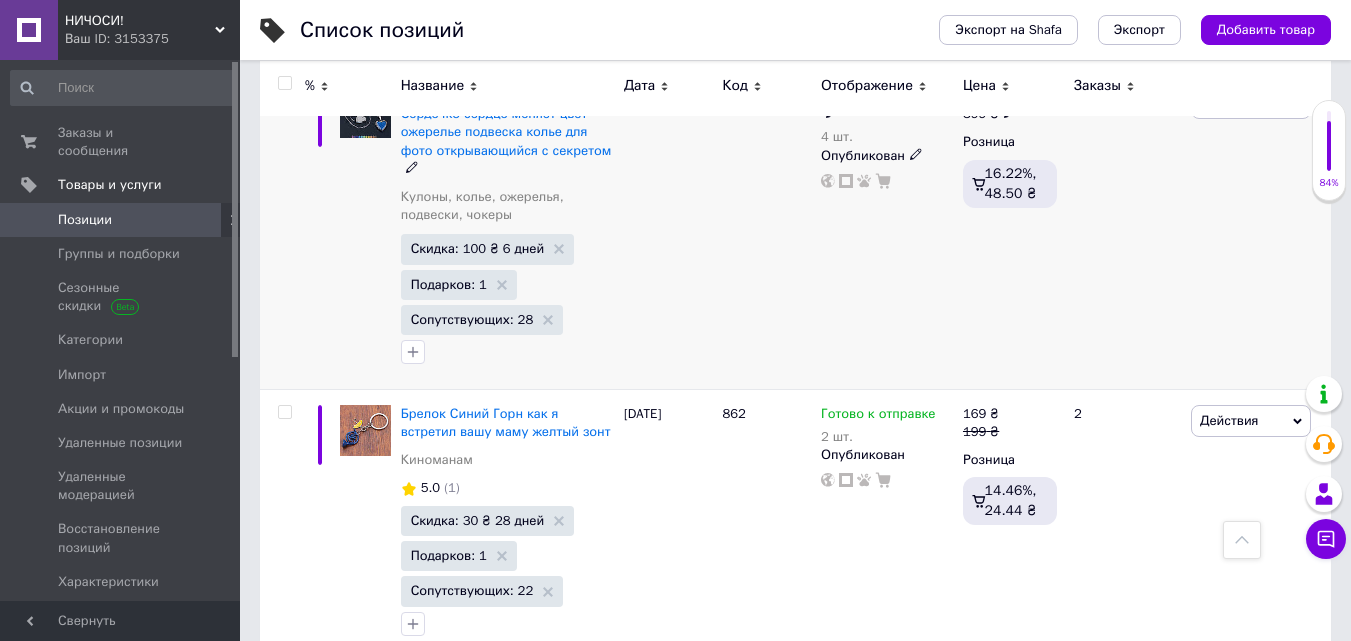 scroll, scrollTop: 2483, scrollLeft: 0, axis: vertical 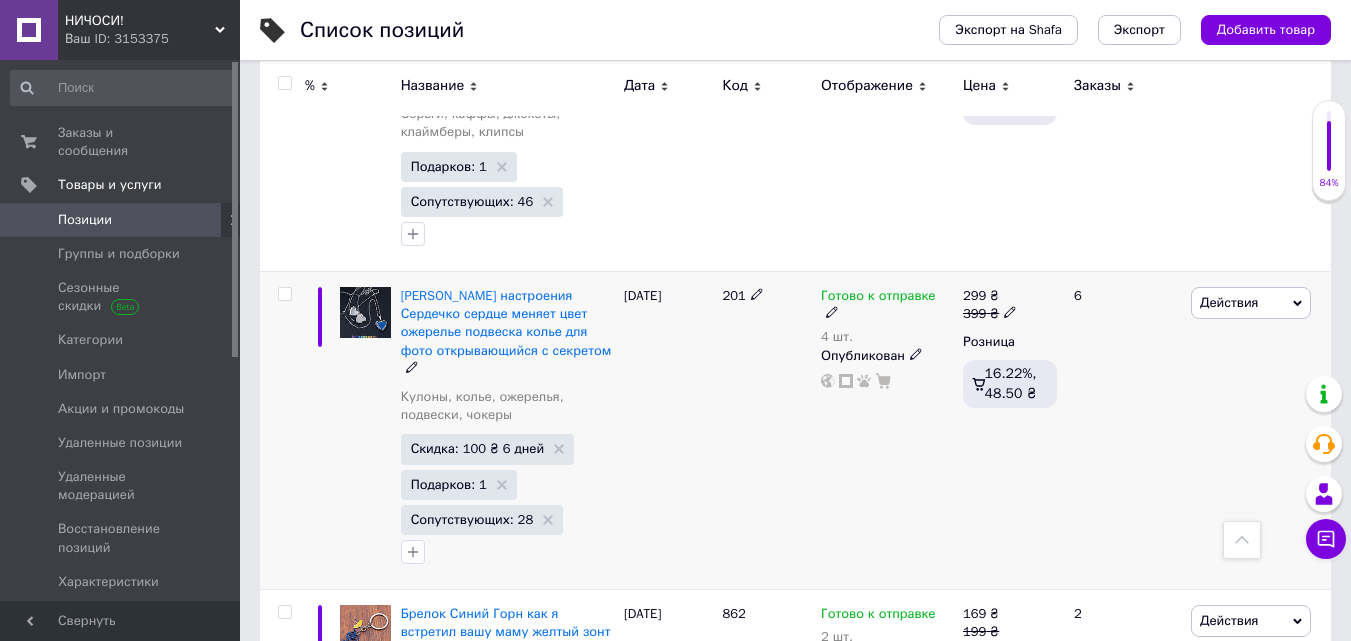 click on "Действия" at bounding box center [1229, 302] 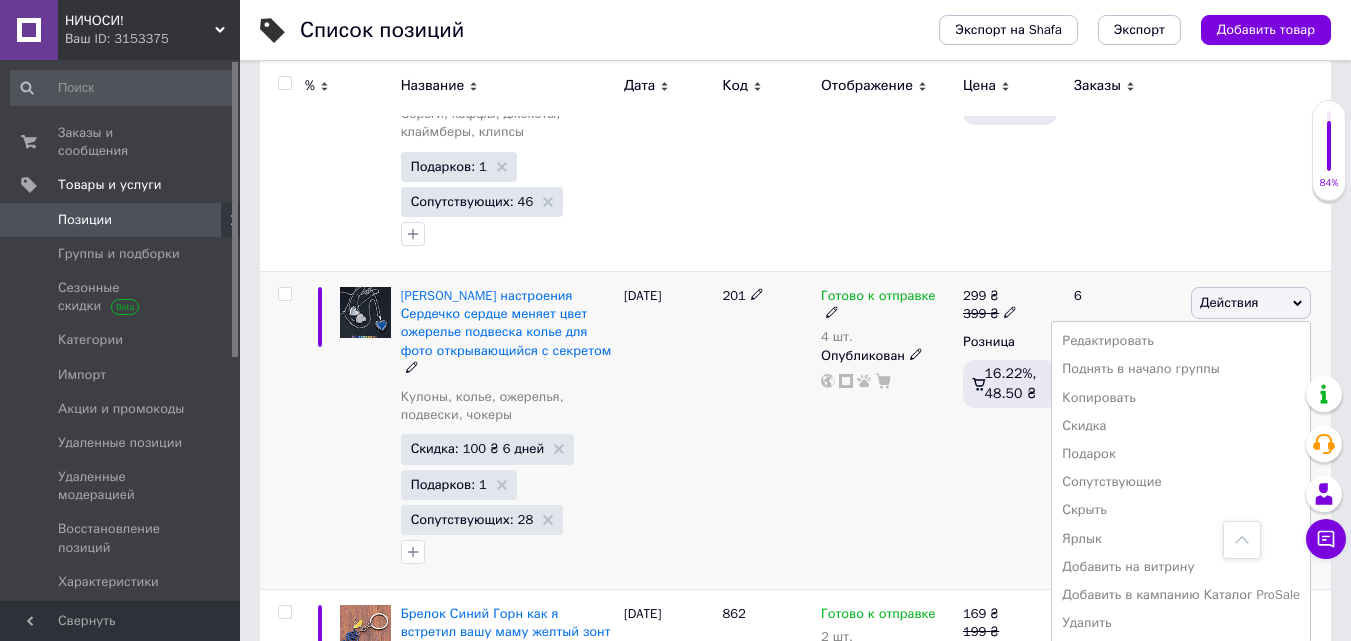 click on "Поднять в начало группы" at bounding box center [1181, 369] 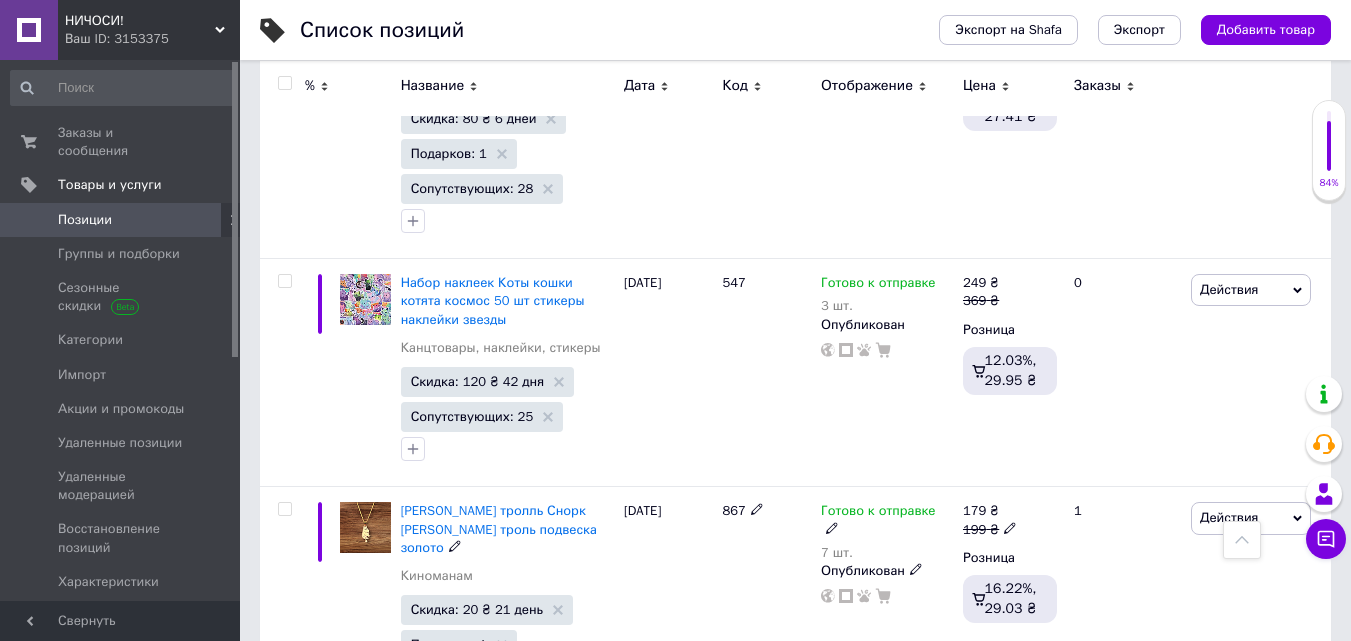 scroll, scrollTop: 883, scrollLeft: 0, axis: vertical 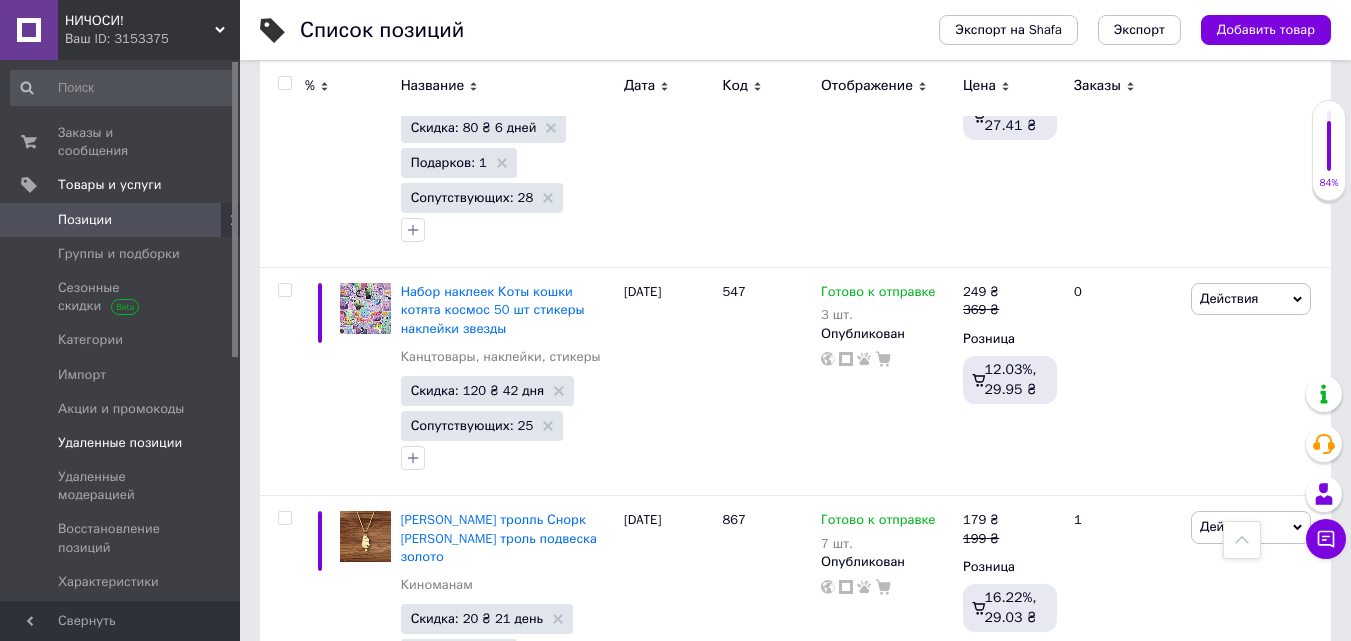 click on "Удаленные позиции" at bounding box center (120, 443) 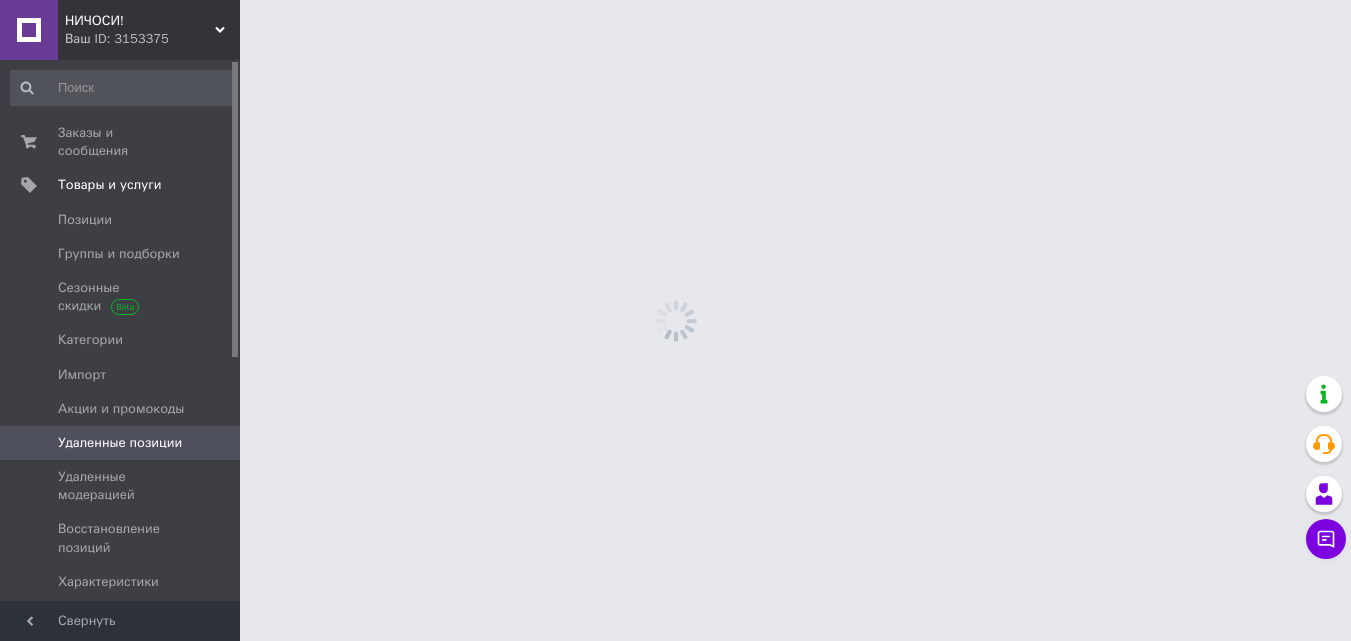 scroll, scrollTop: 0, scrollLeft: 0, axis: both 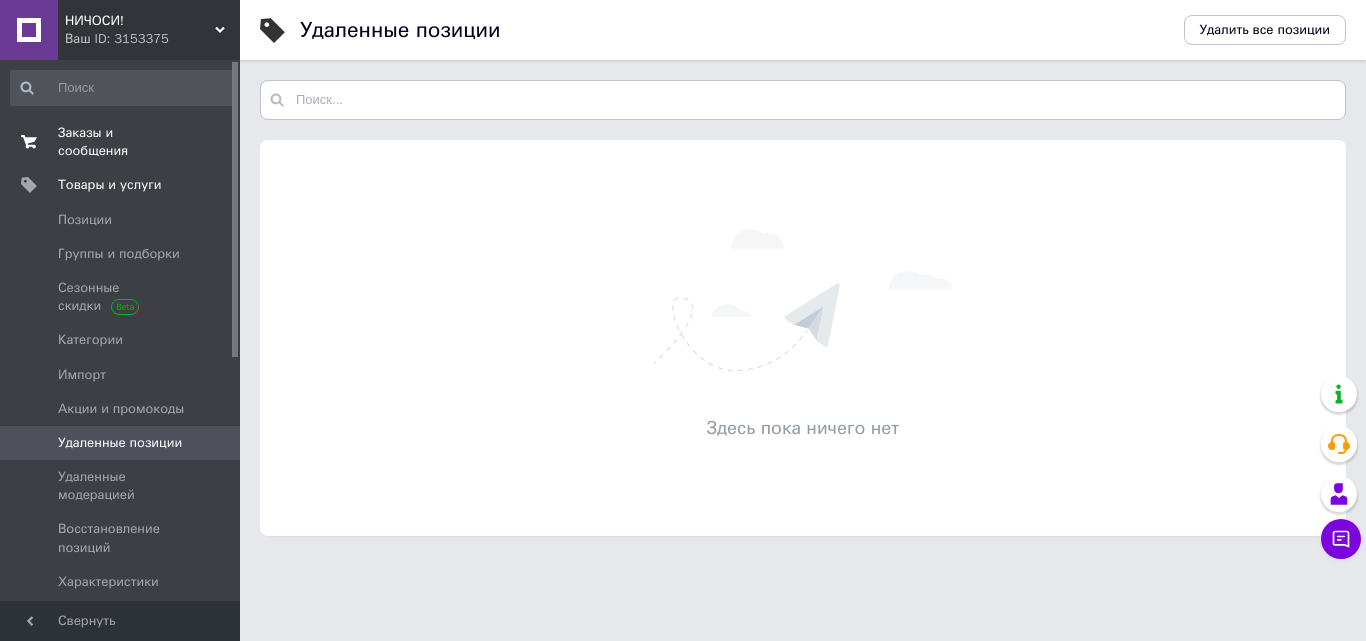 click on "Заказы и сообщения" at bounding box center (121, 142) 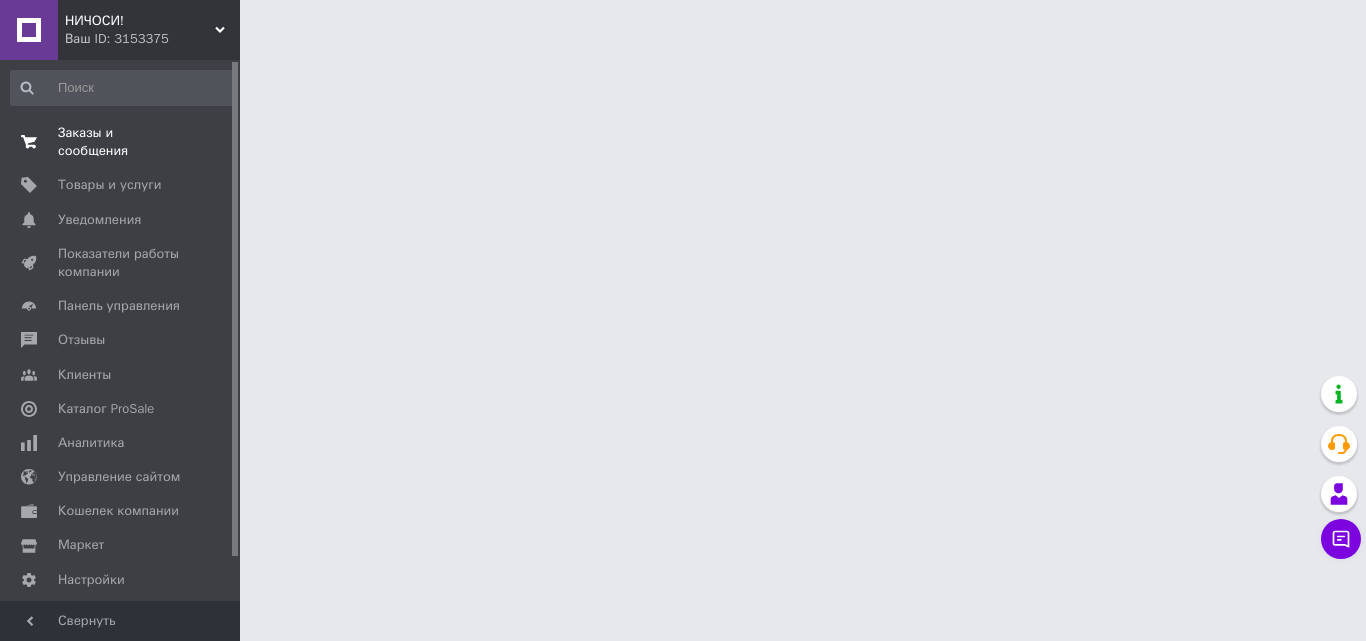 click on "Заказы и сообщения" at bounding box center [121, 142] 